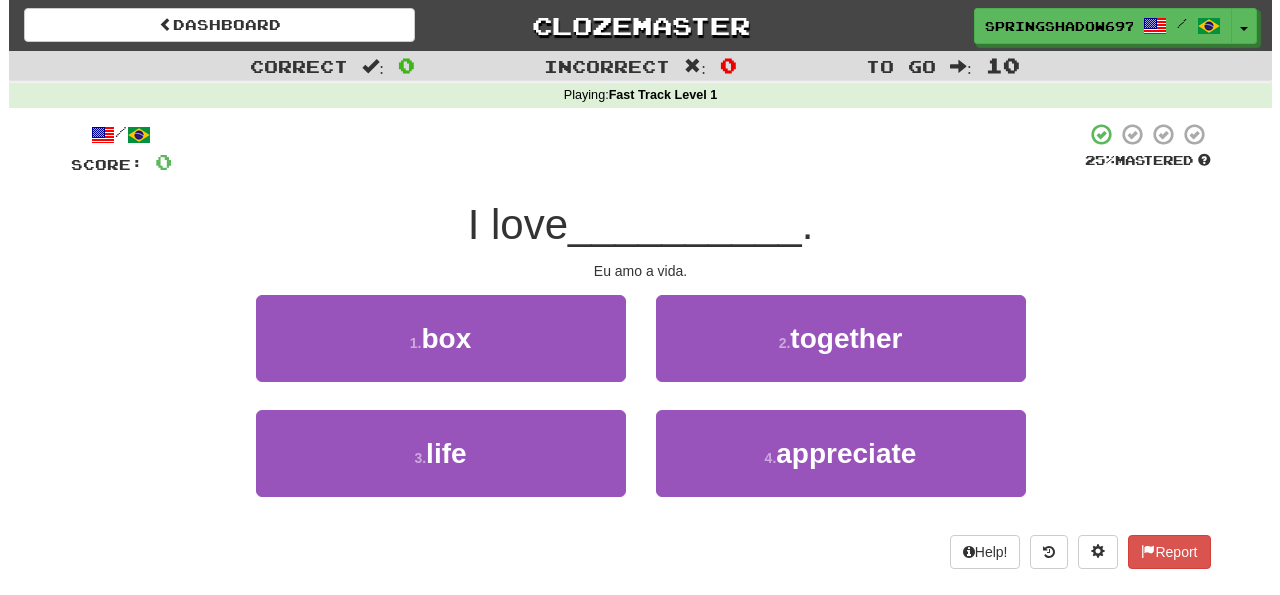 scroll, scrollTop: 0, scrollLeft: 0, axis: both 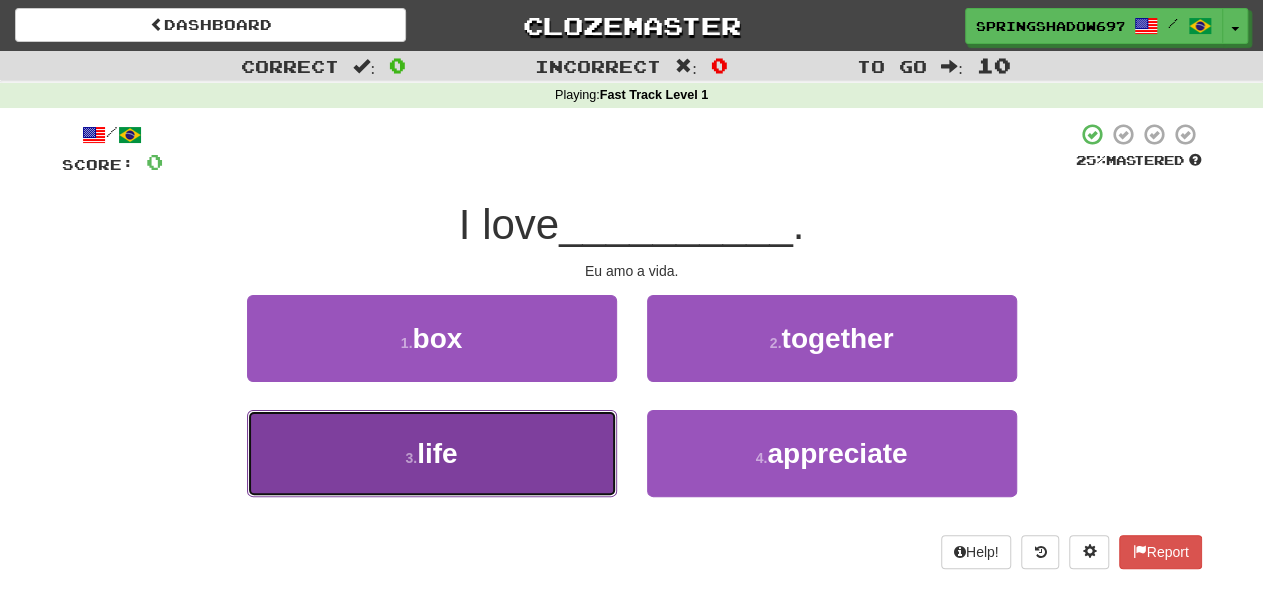 click on "life" at bounding box center (437, 453) 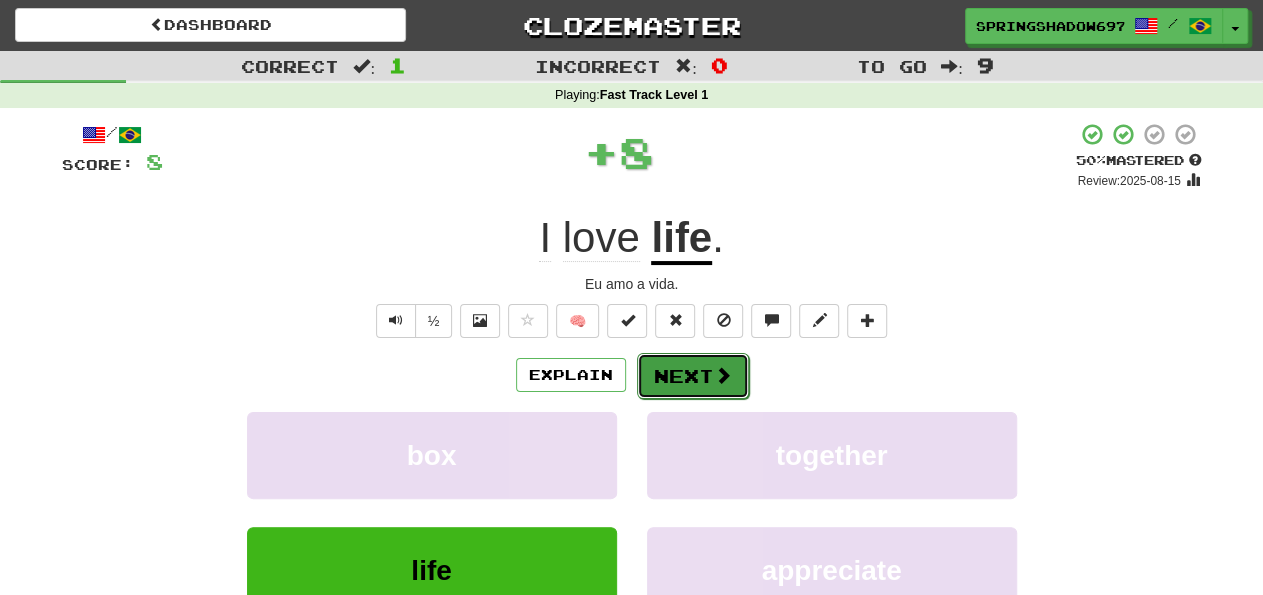 click on "Next" at bounding box center [693, 376] 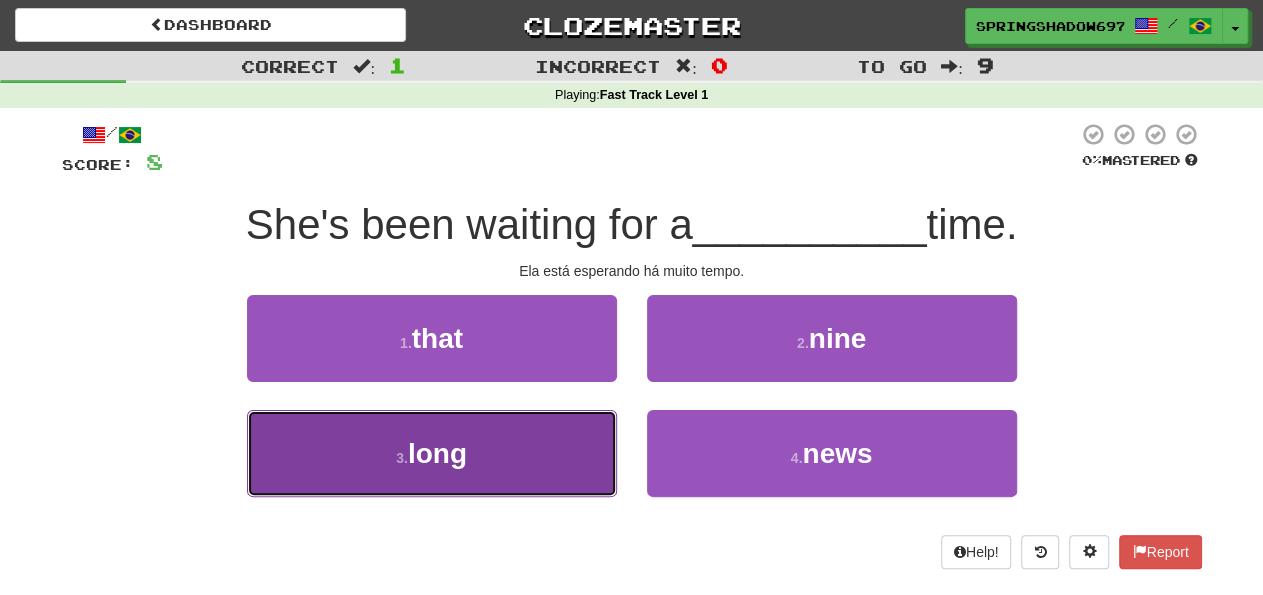 click on "long" at bounding box center (437, 453) 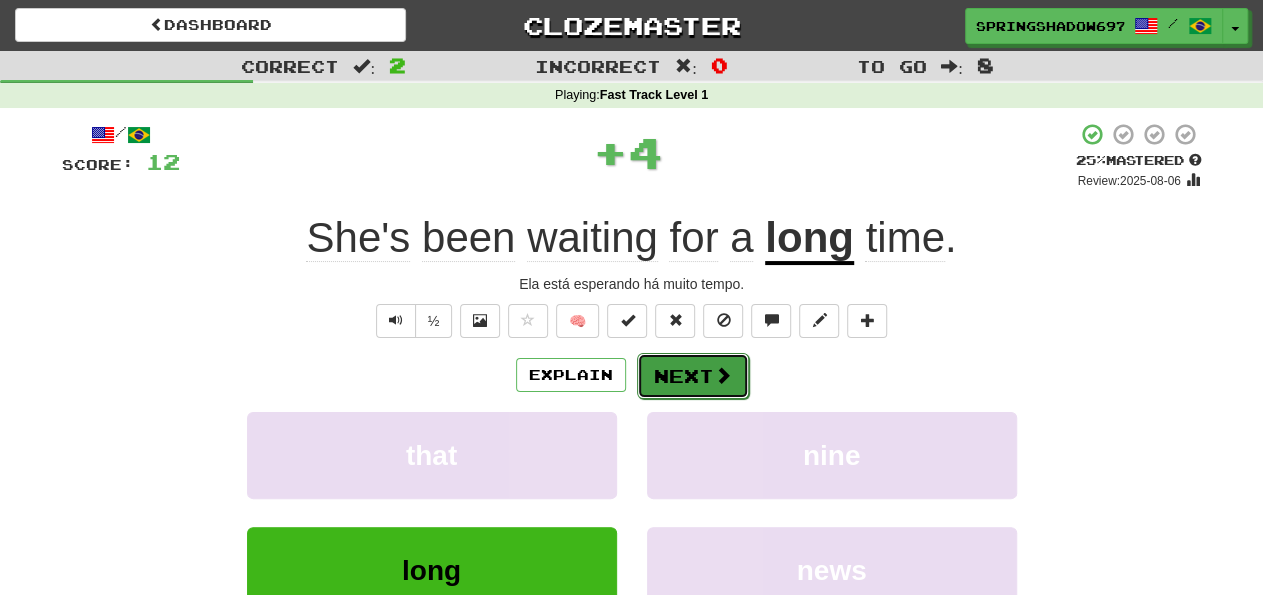 click on "Next" at bounding box center (693, 376) 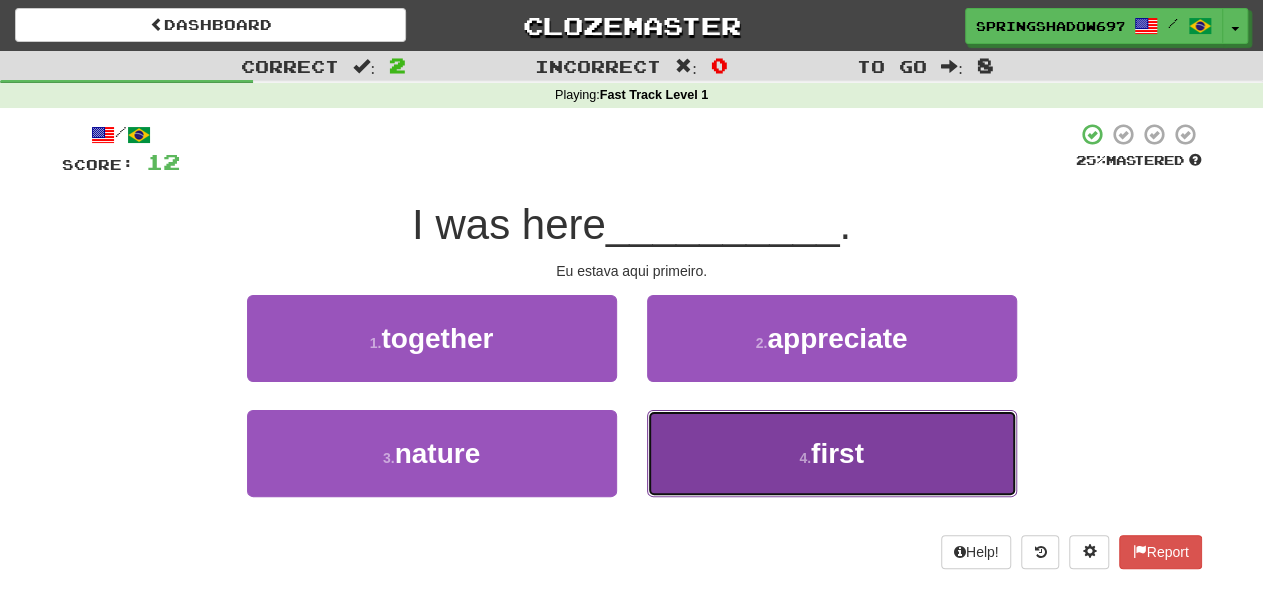 click on "first" at bounding box center (837, 453) 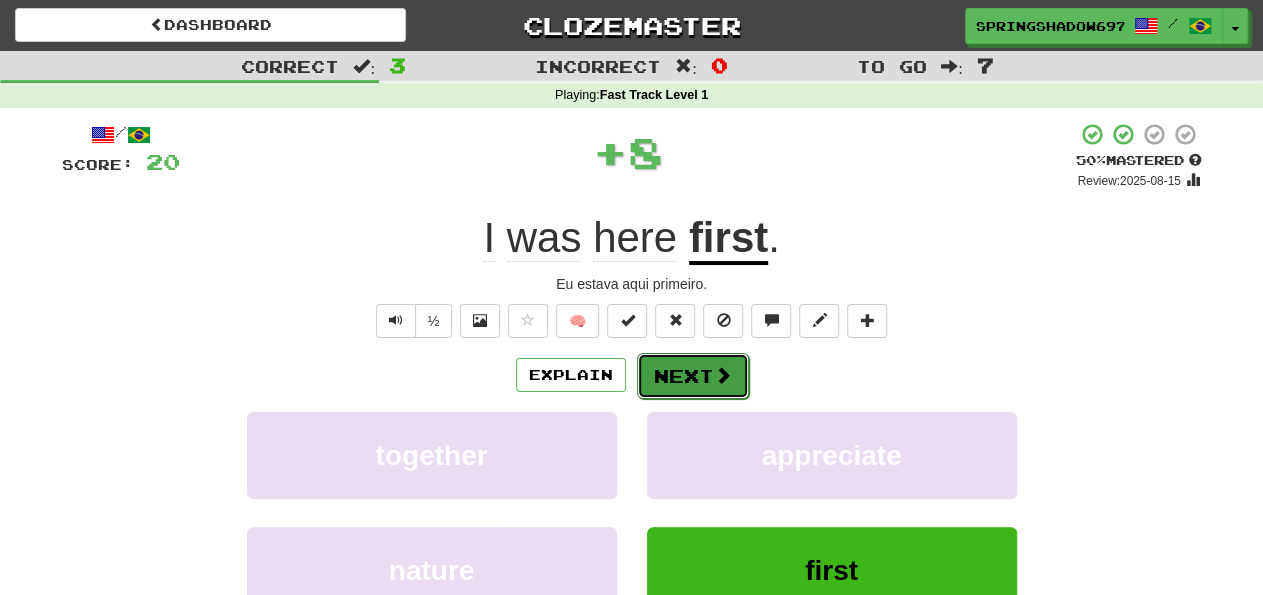 click on "Next" at bounding box center (693, 376) 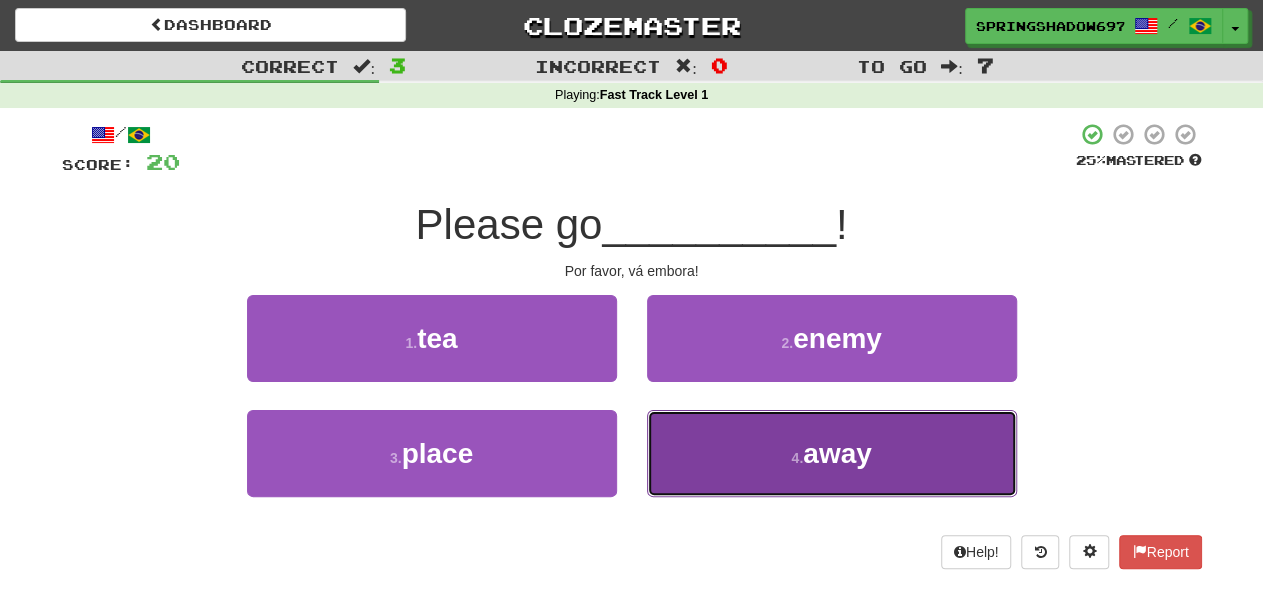 click on "away" at bounding box center [837, 453] 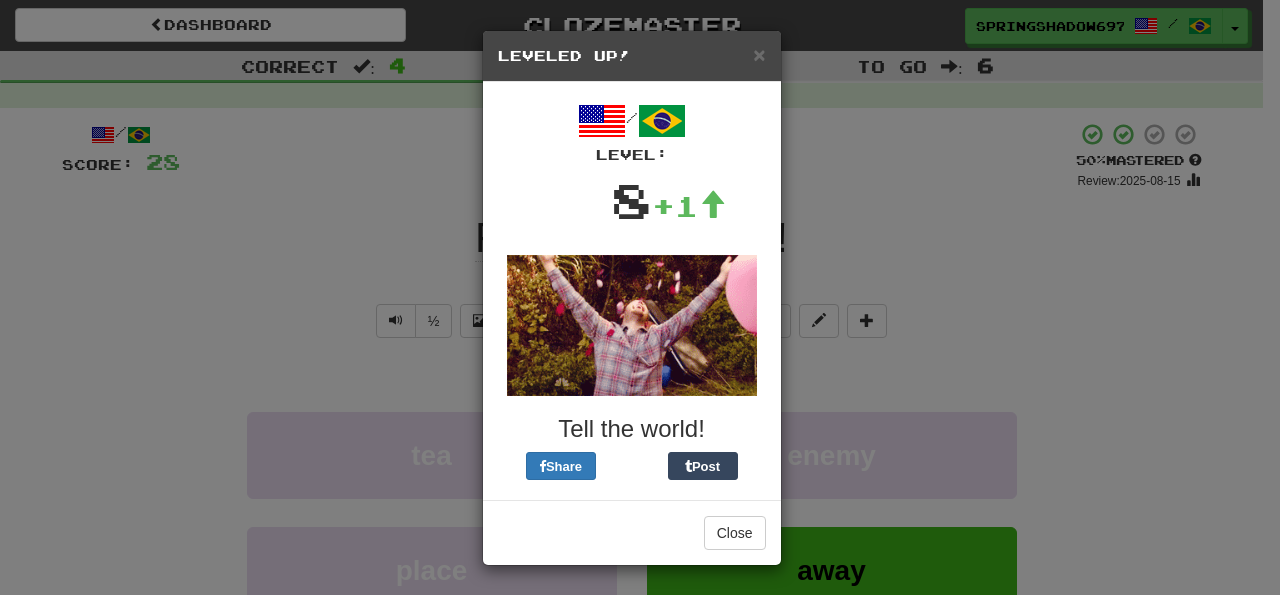 click on "× Leveled Up!  /  Level: 8 +1 Tell the world!  Share  Post Close" at bounding box center (640, 297) 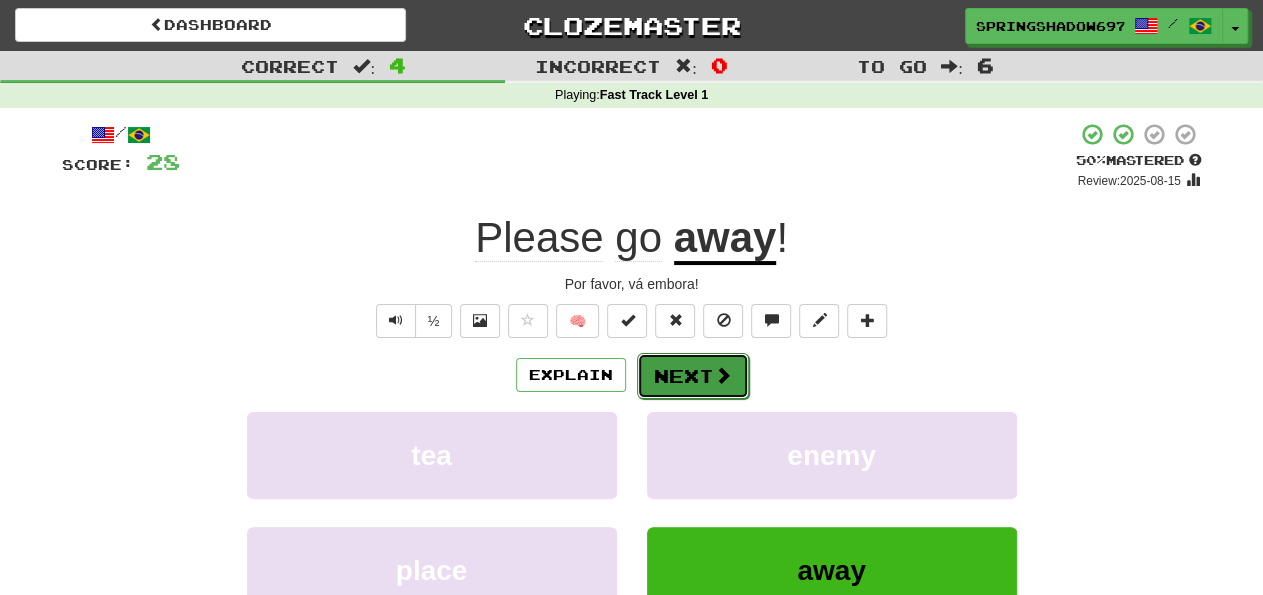 click on "Next" at bounding box center (693, 376) 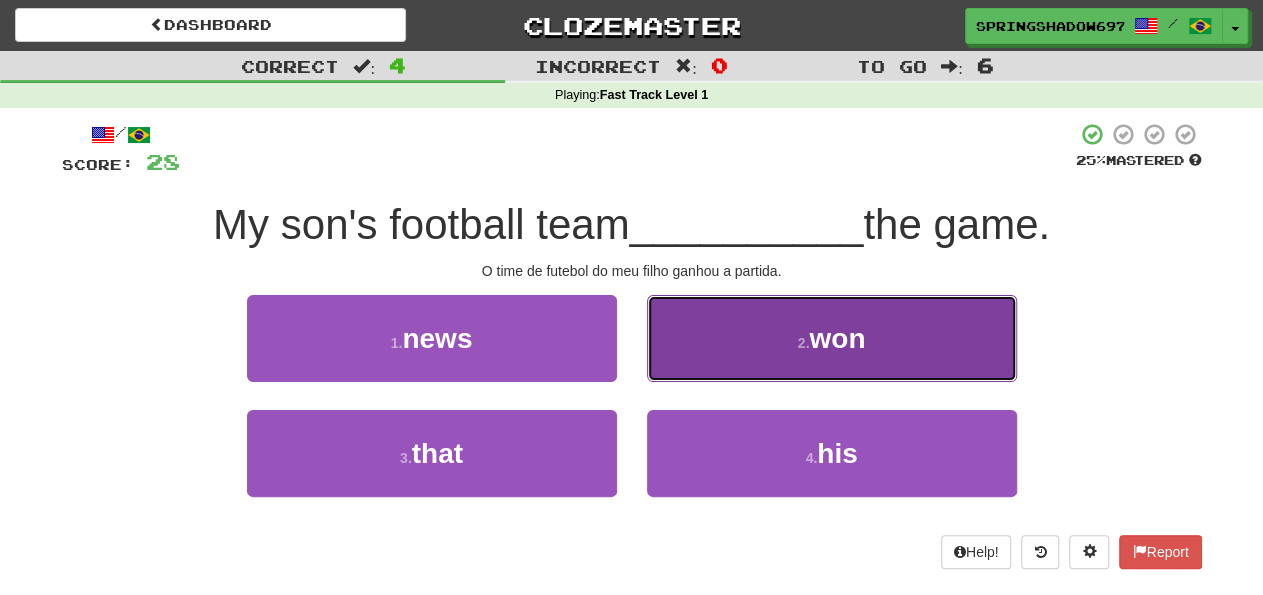 click on "won" at bounding box center [837, 338] 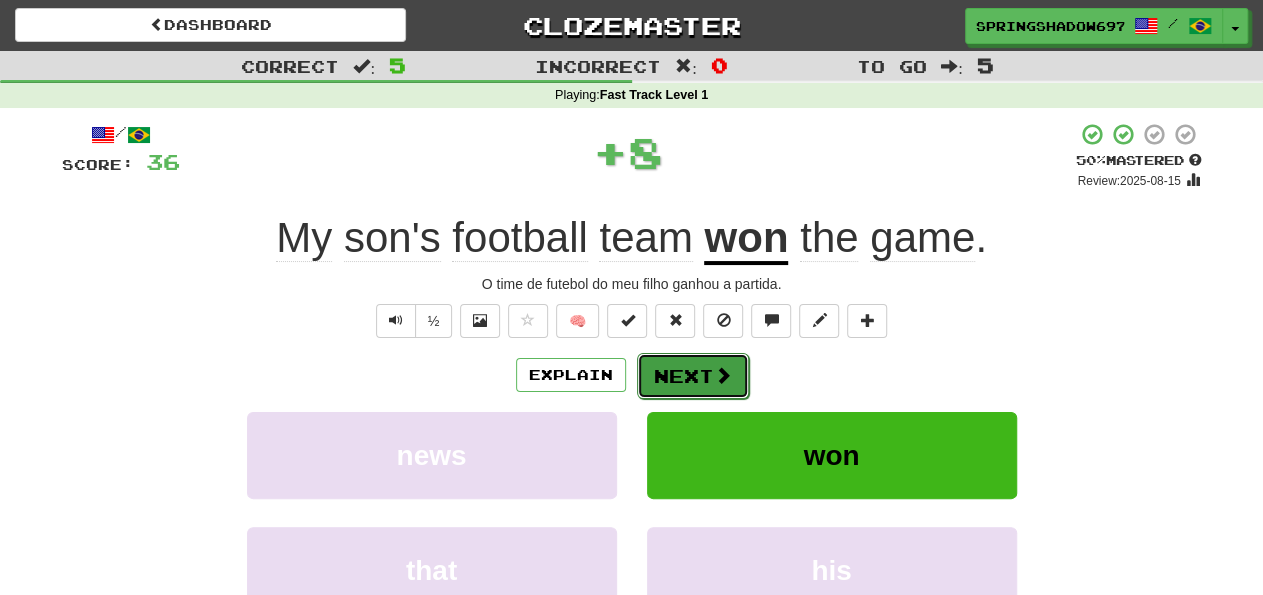 click on "Next" at bounding box center (693, 376) 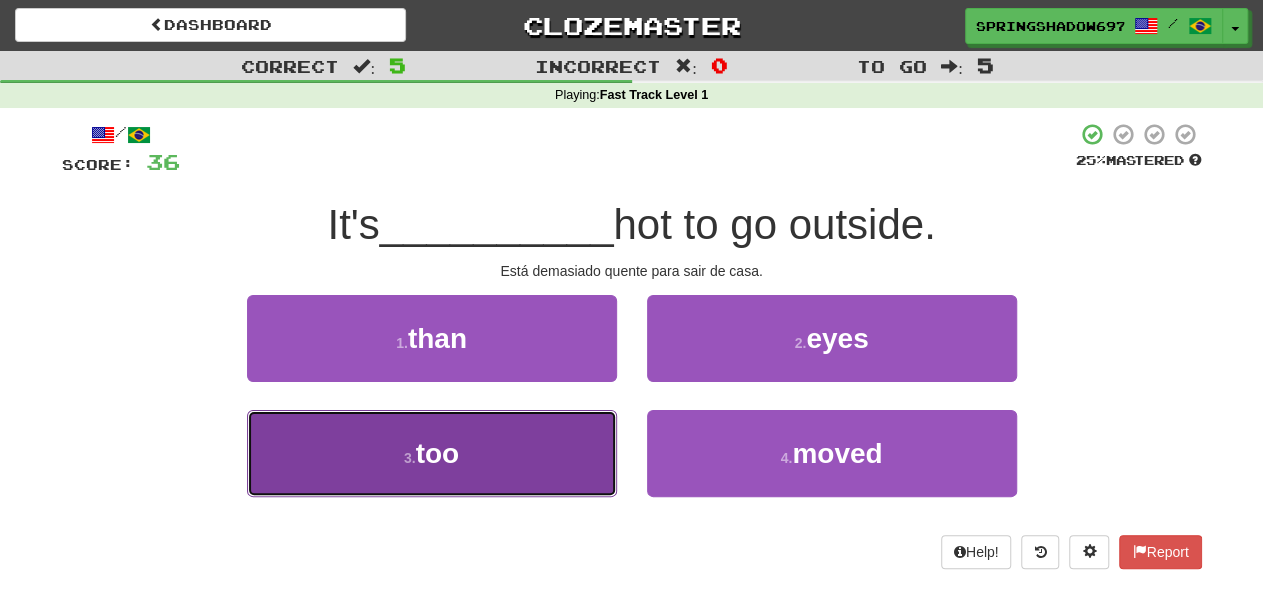 click on "too" at bounding box center (438, 453) 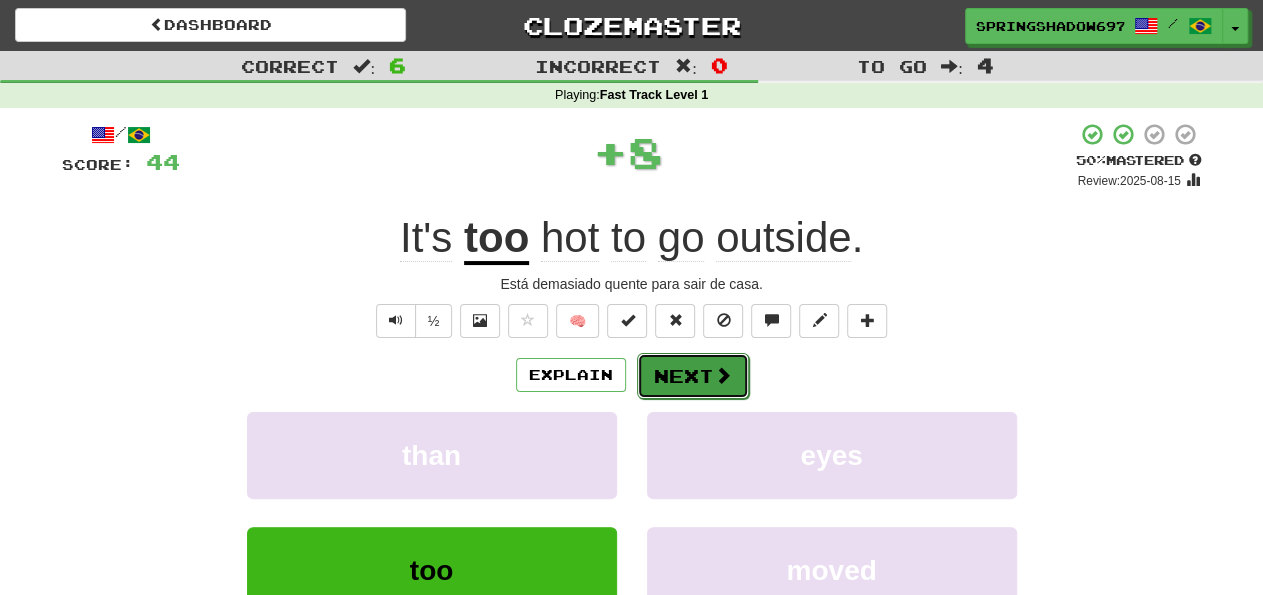 click on "Next" at bounding box center (693, 376) 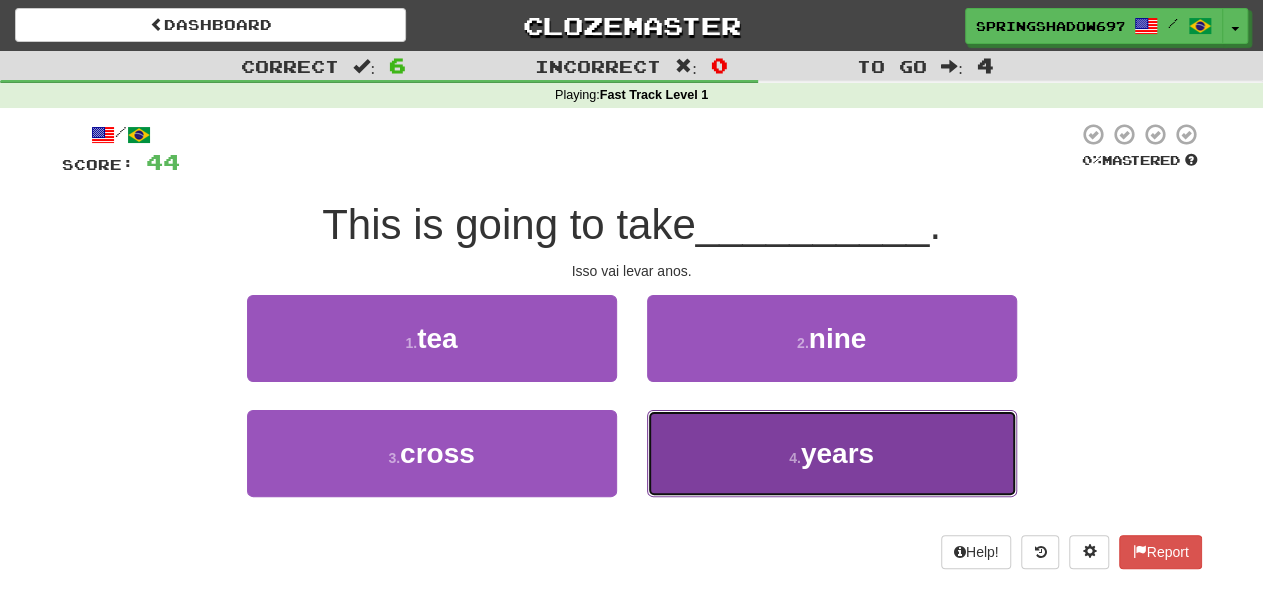 click on "years" at bounding box center [837, 453] 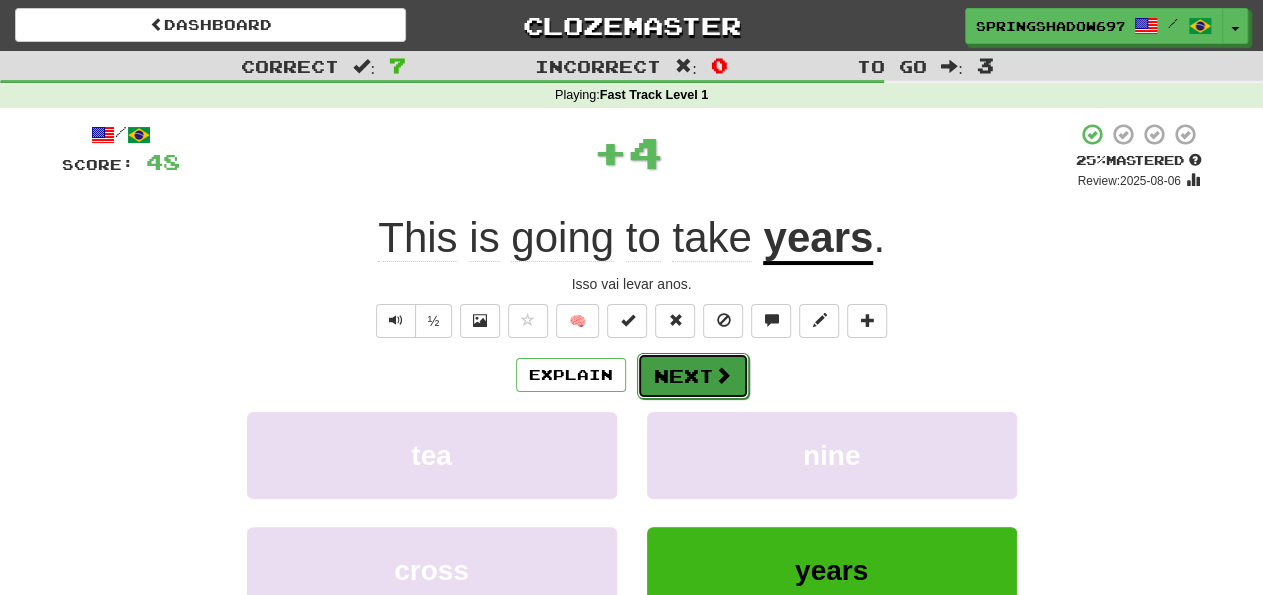 click on "Next" at bounding box center [693, 376] 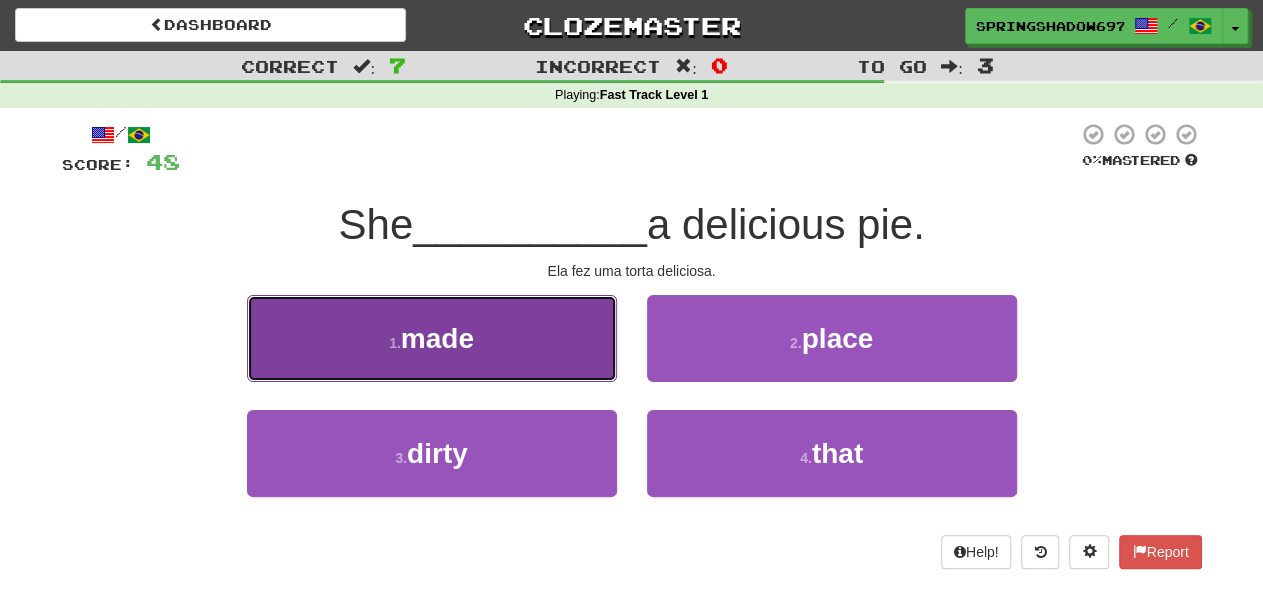 click on "made" at bounding box center (437, 338) 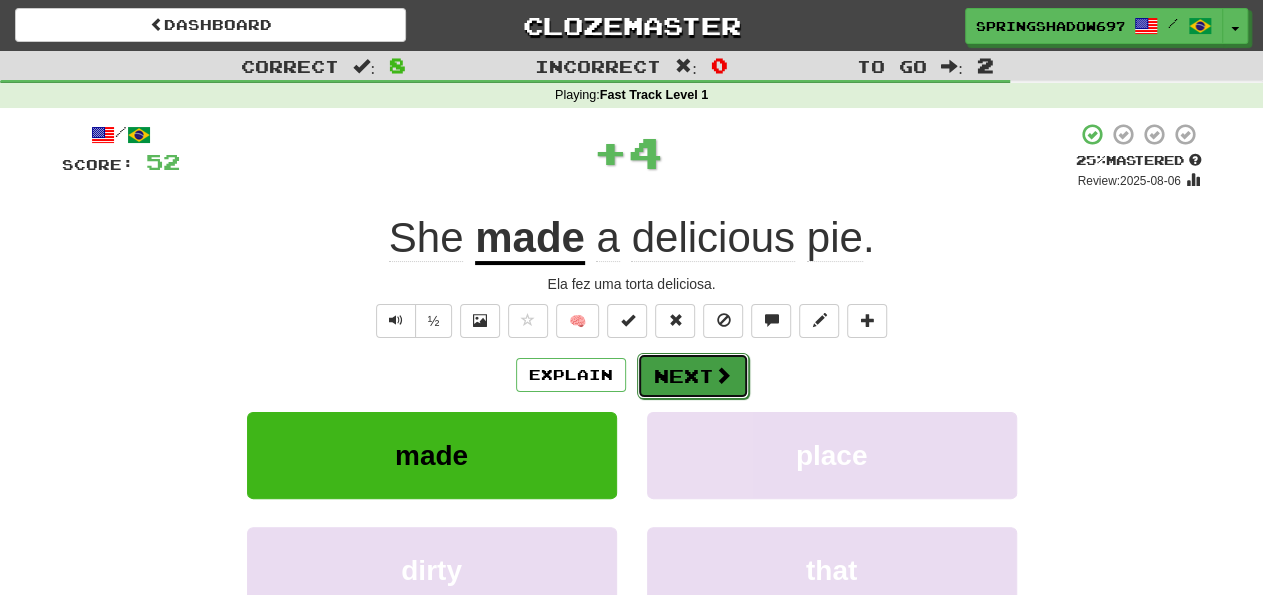 click on "Next" at bounding box center (693, 376) 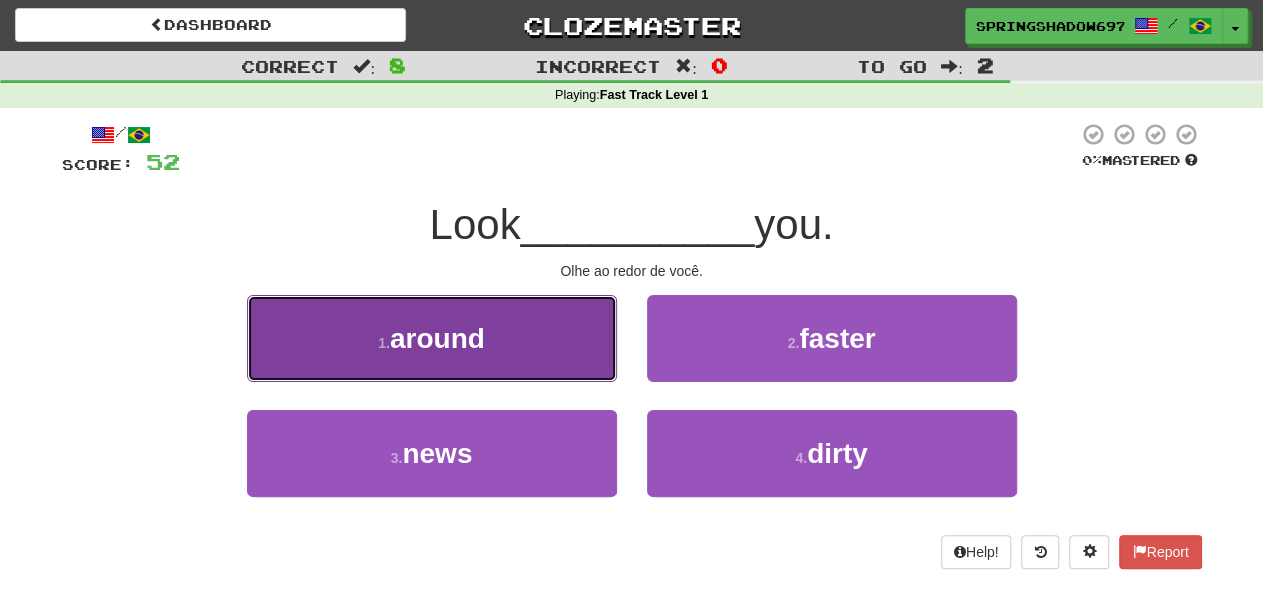 click on "around" at bounding box center [437, 338] 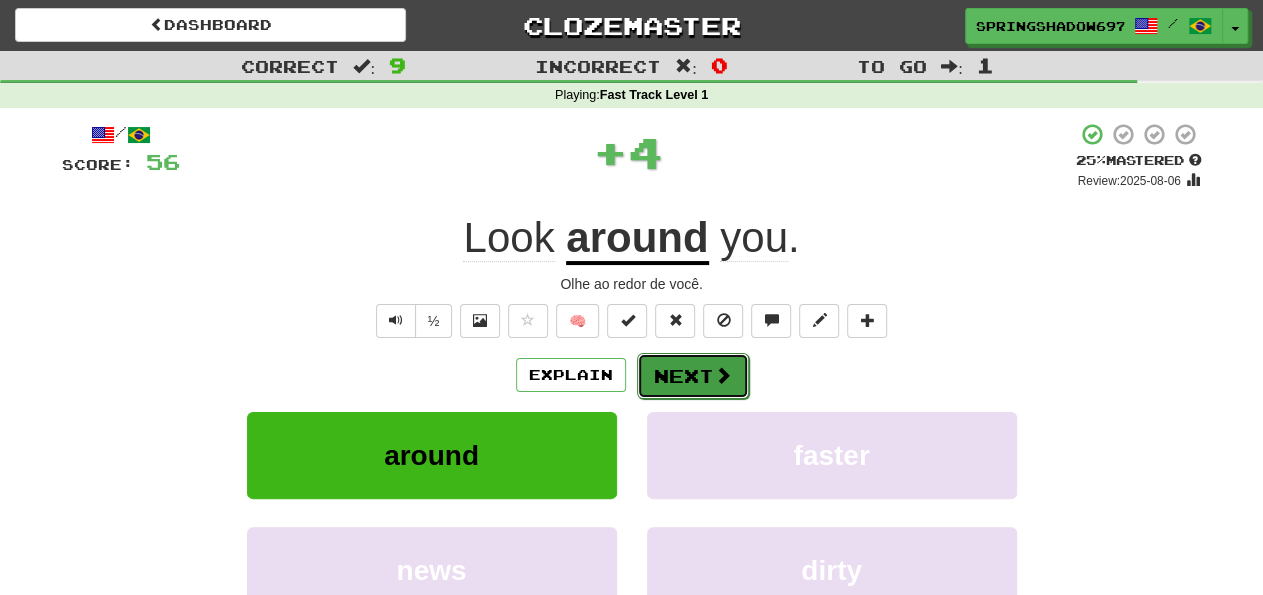 click on "Next" at bounding box center [693, 376] 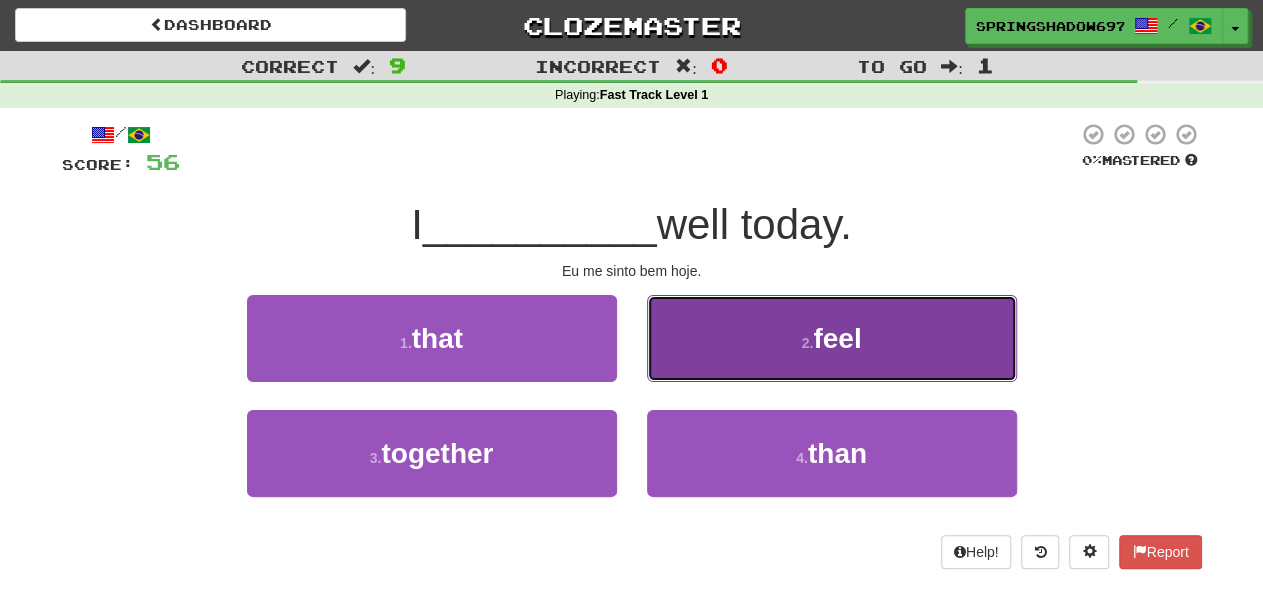 click on "feel" at bounding box center [837, 338] 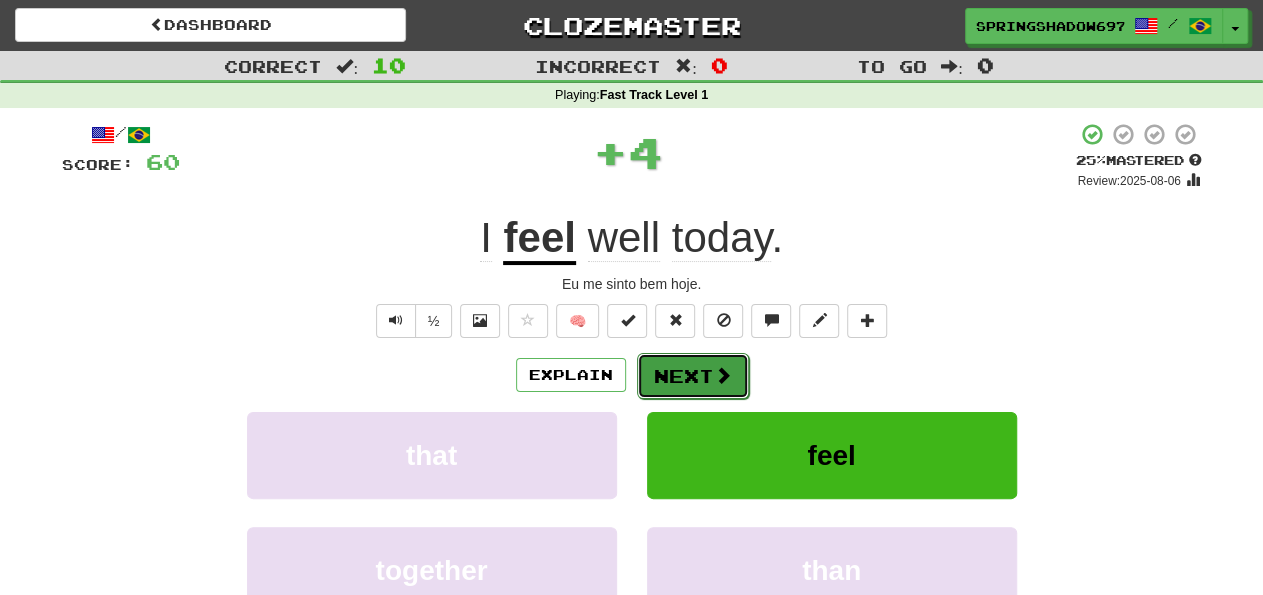 click on "Next" at bounding box center [693, 376] 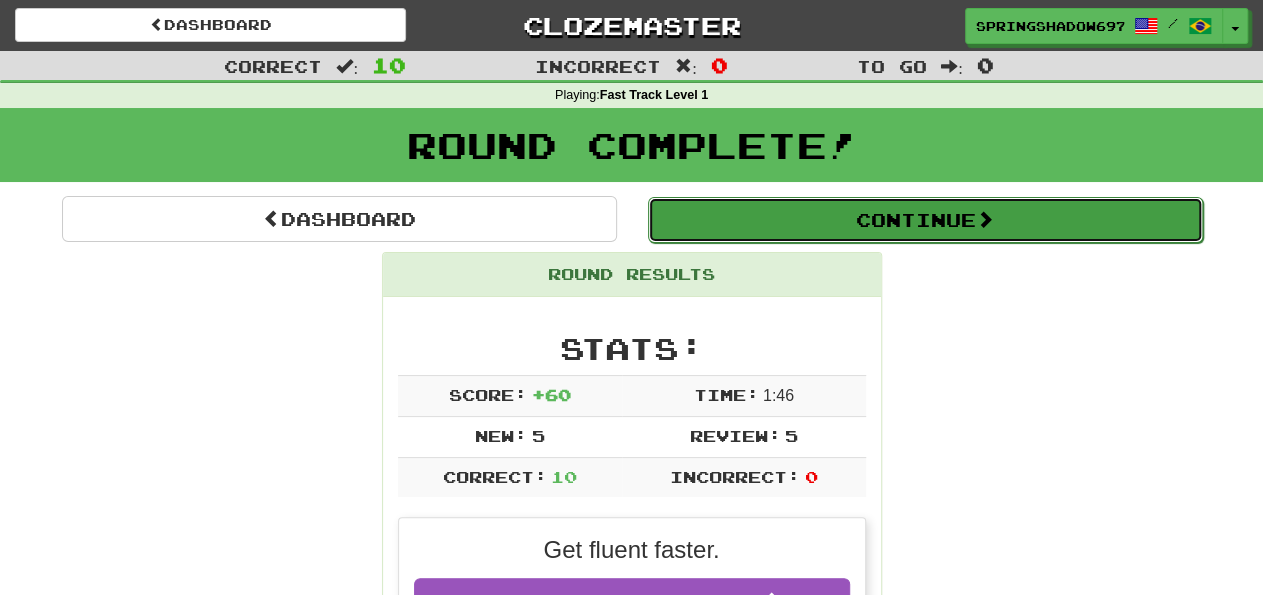 click on "Continue" at bounding box center (925, 220) 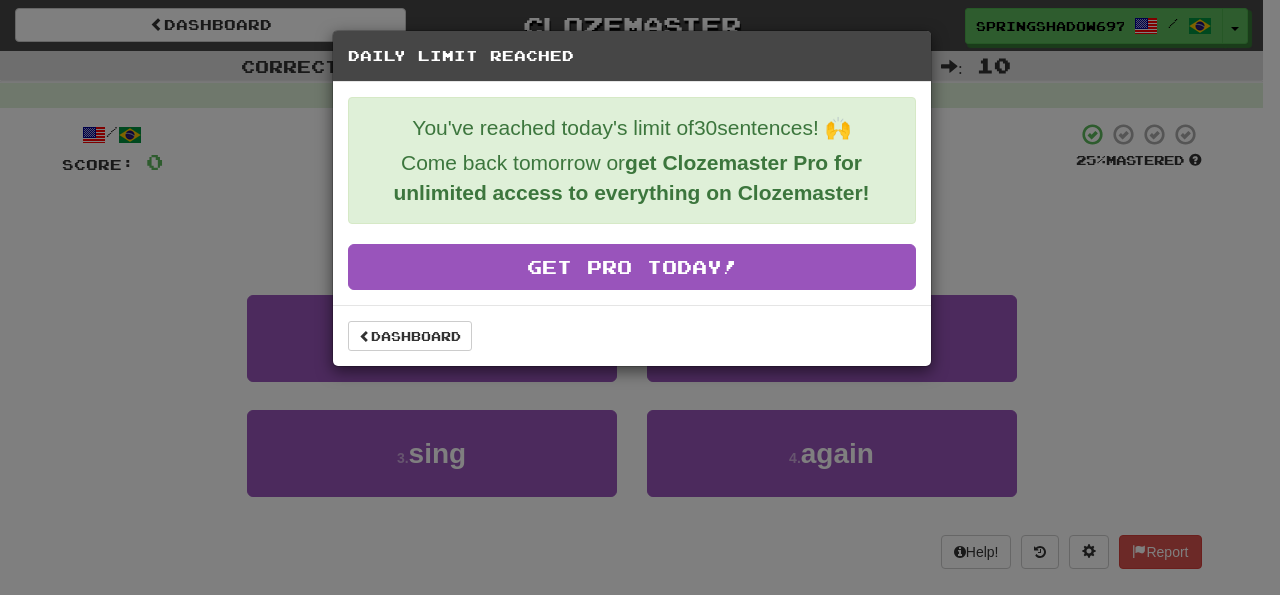 click on "Daily Limit Reached You've reached today's limit of  30  sentences! 🙌  Come back tomorrow or  get Clozemaster Pro for unlimited access to everything on Clozemaster! Get Pro Today! Dashboard" at bounding box center (640, 297) 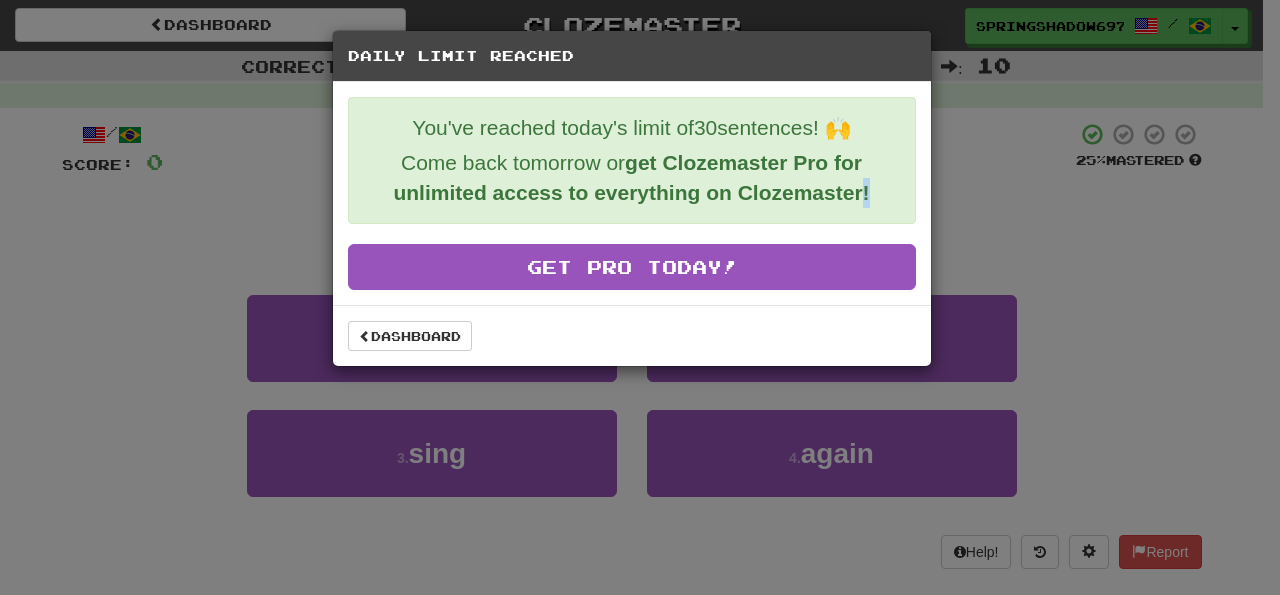 click on "Daily Limit Reached You've reached today's limit of  30  sentences! 🙌  Come back tomorrow or  get Clozemaster Pro for unlimited access to everything on Clozemaster! Get Pro Today! Dashboard" at bounding box center (640, 297) 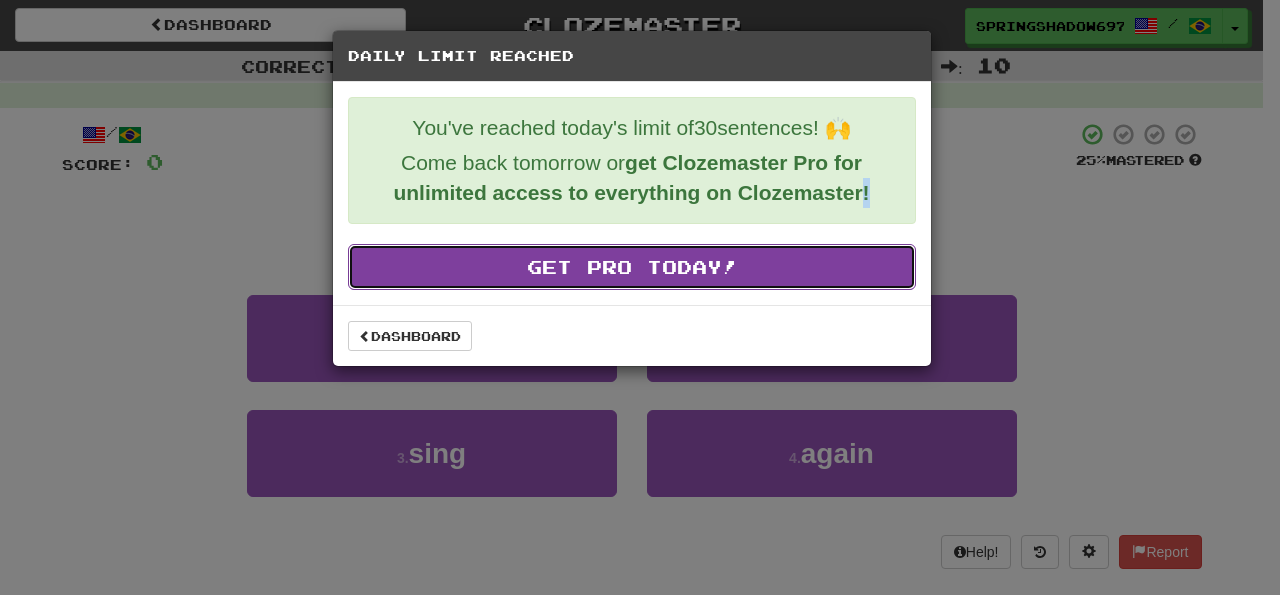 click on "Get Pro Today!" at bounding box center [632, 267] 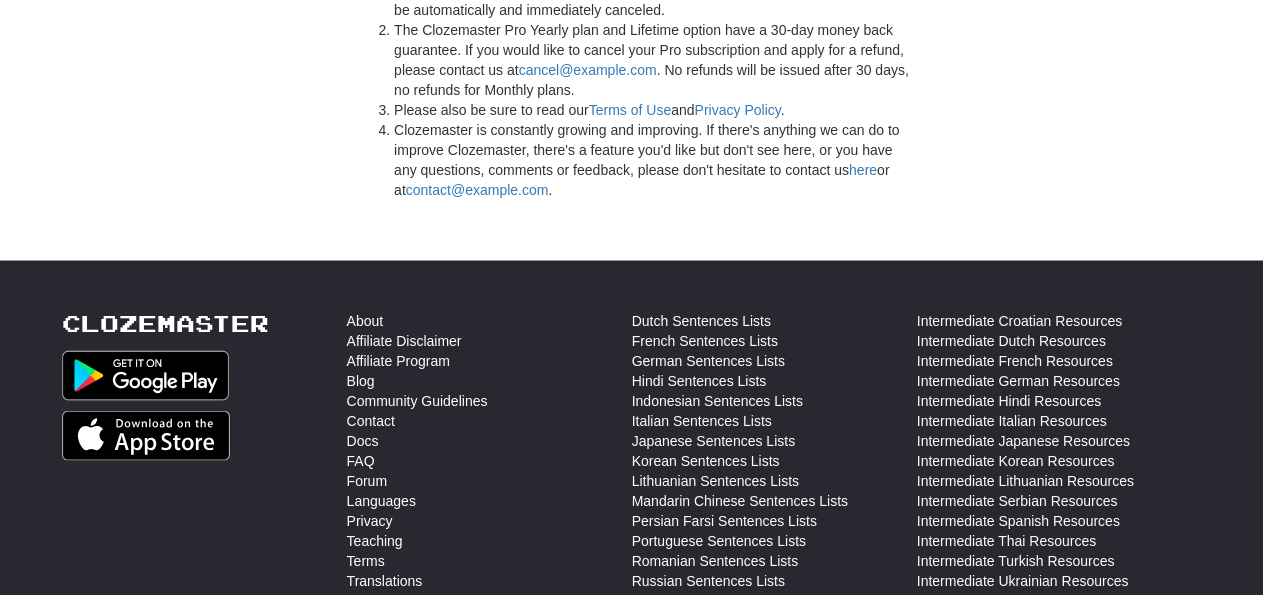 scroll, scrollTop: 5765, scrollLeft: 0, axis: vertical 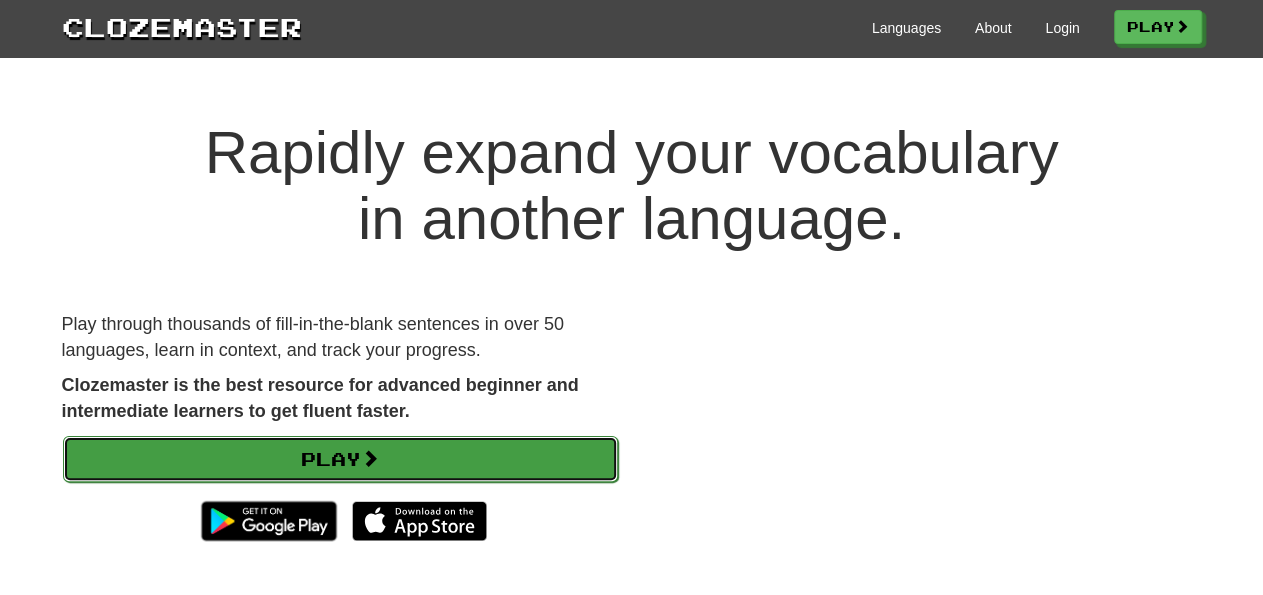 click on "Play" at bounding box center (340, 459) 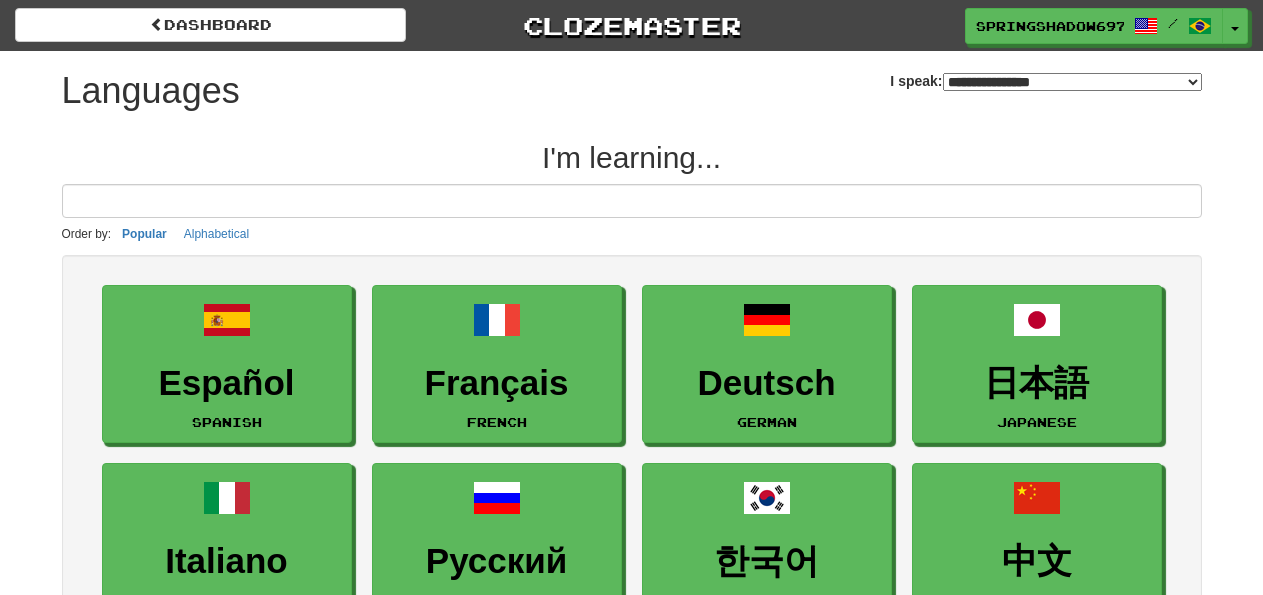 scroll, scrollTop: 0, scrollLeft: 0, axis: both 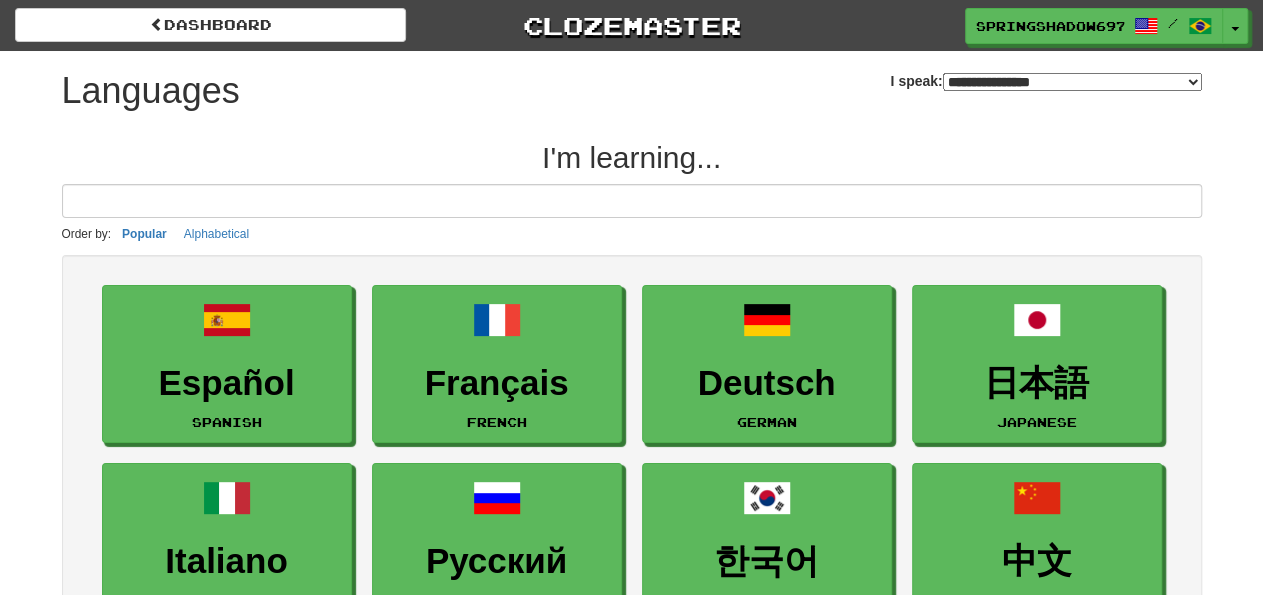 click on "**********" at bounding box center (1072, 82) 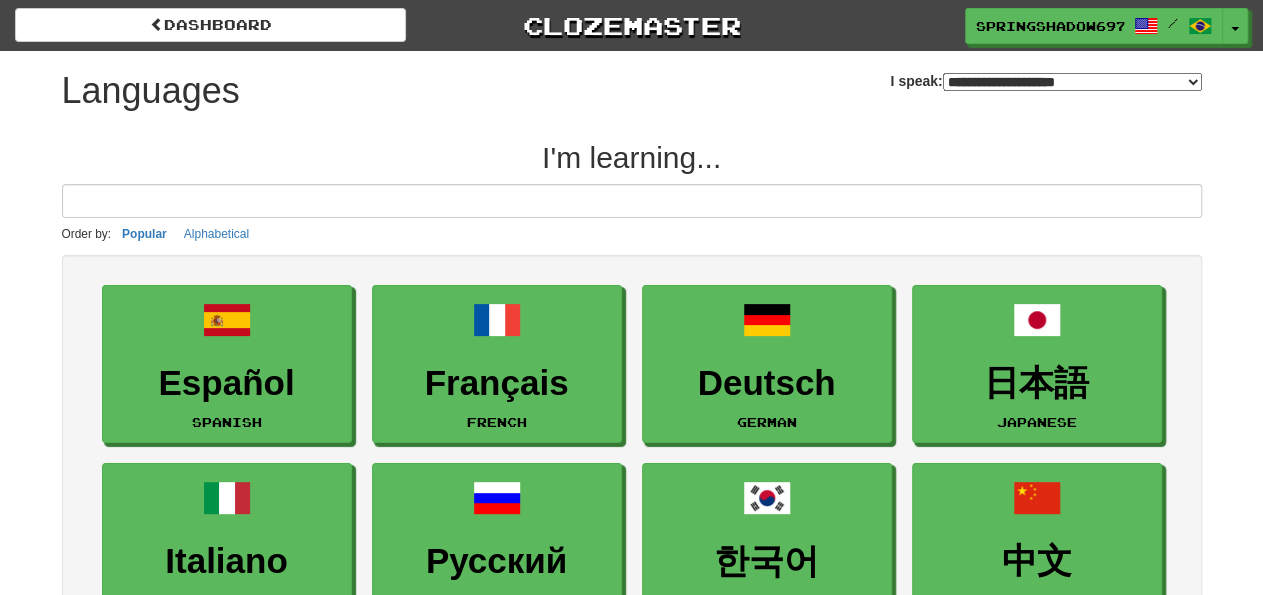 click on "**********" at bounding box center [0, 0] 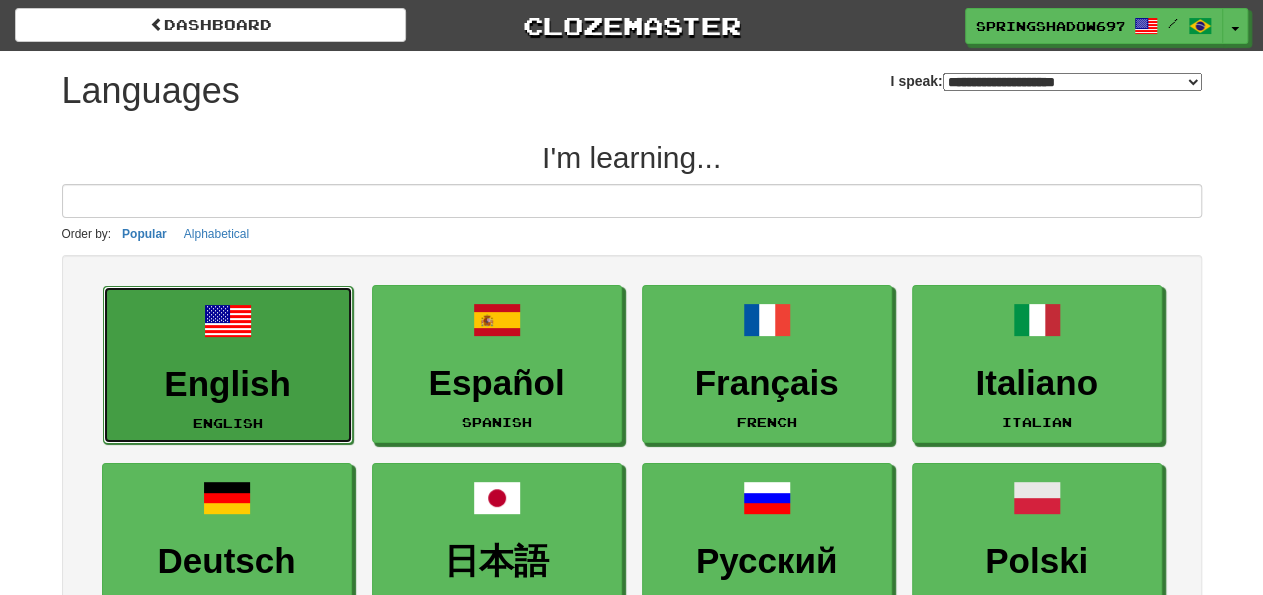 click on "English" at bounding box center [228, 384] 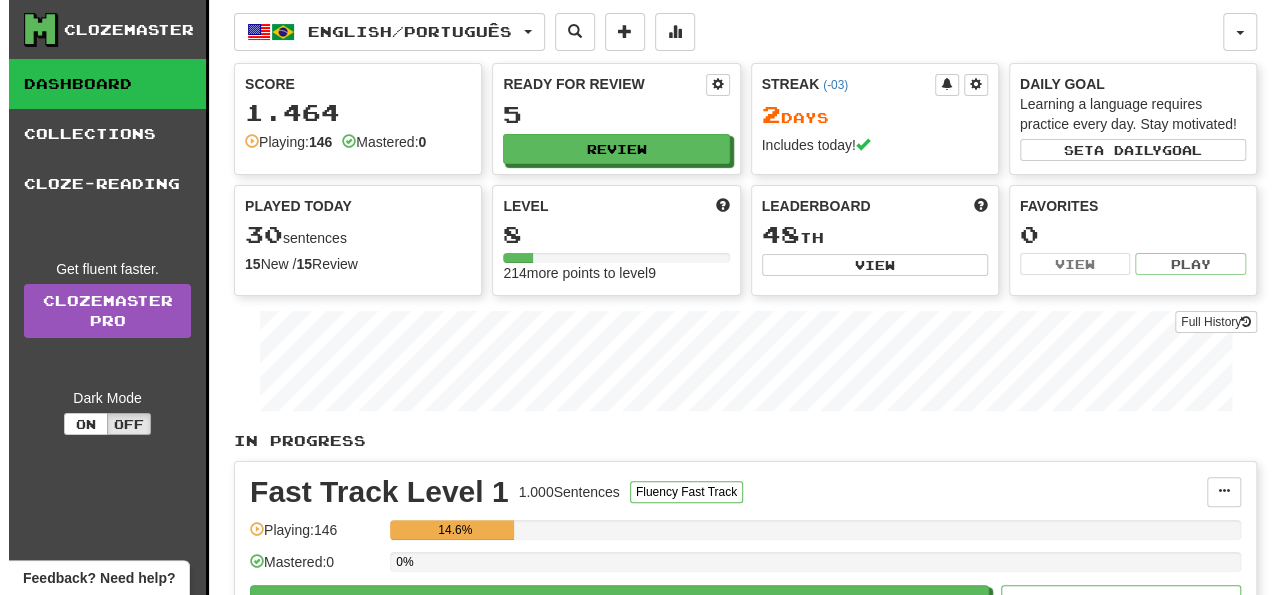 scroll, scrollTop: 104, scrollLeft: 0, axis: vertical 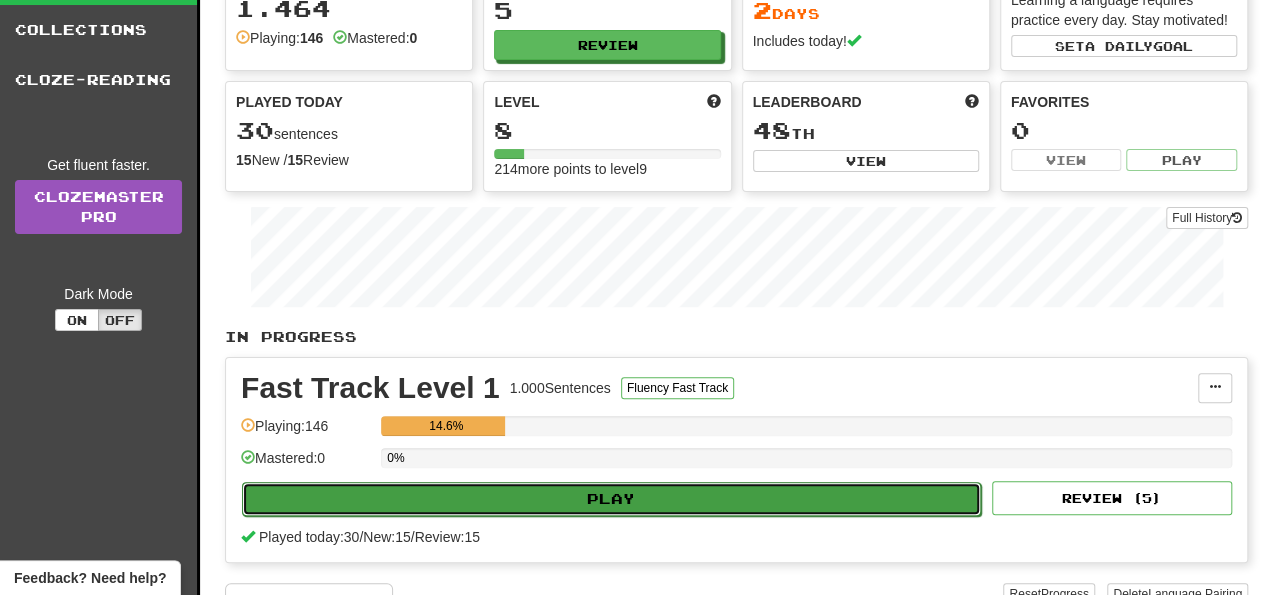 click on "Play" at bounding box center (611, 499) 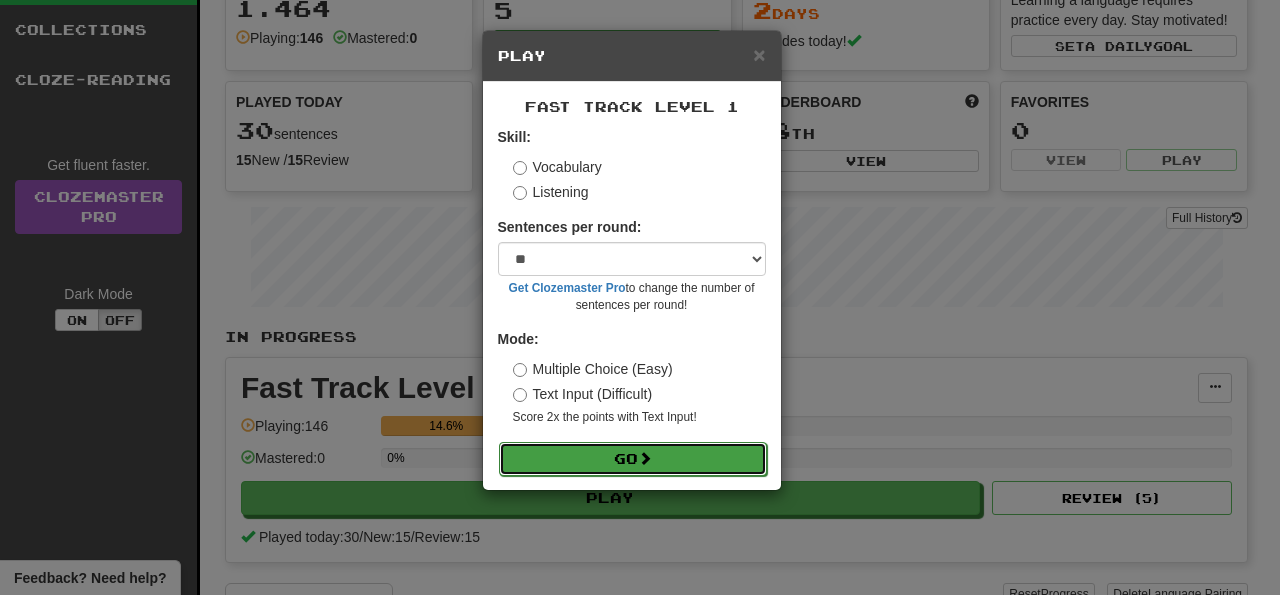 click on "Go" at bounding box center [633, 459] 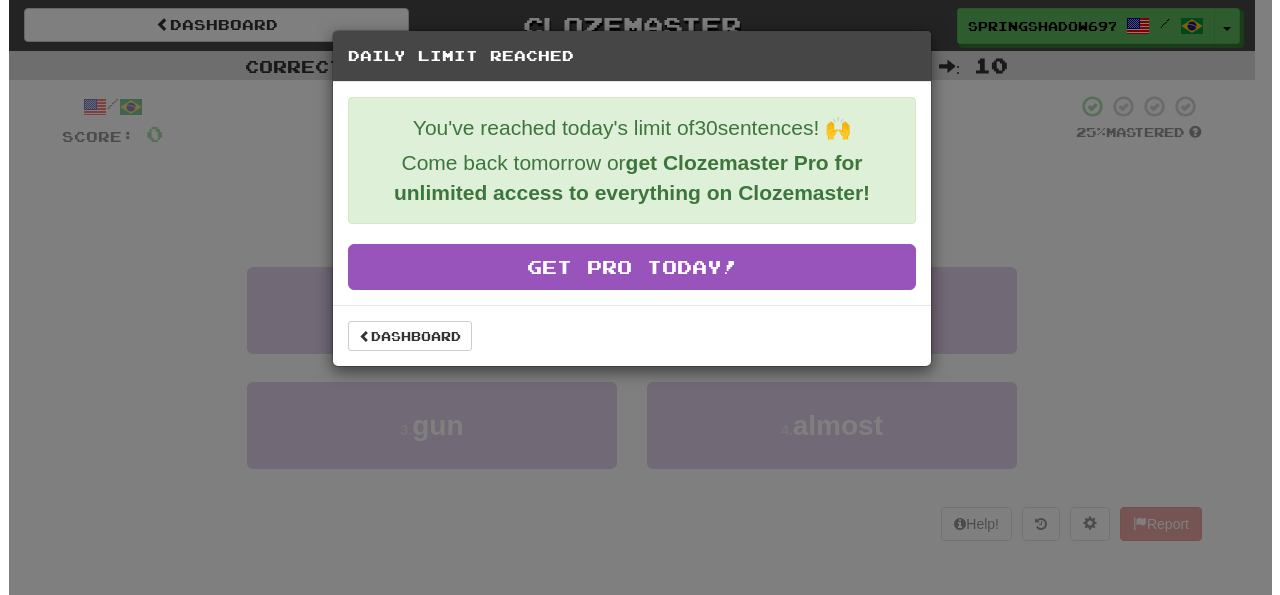 scroll, scrollTop: 0, scrollLeft: 0, axis: both 